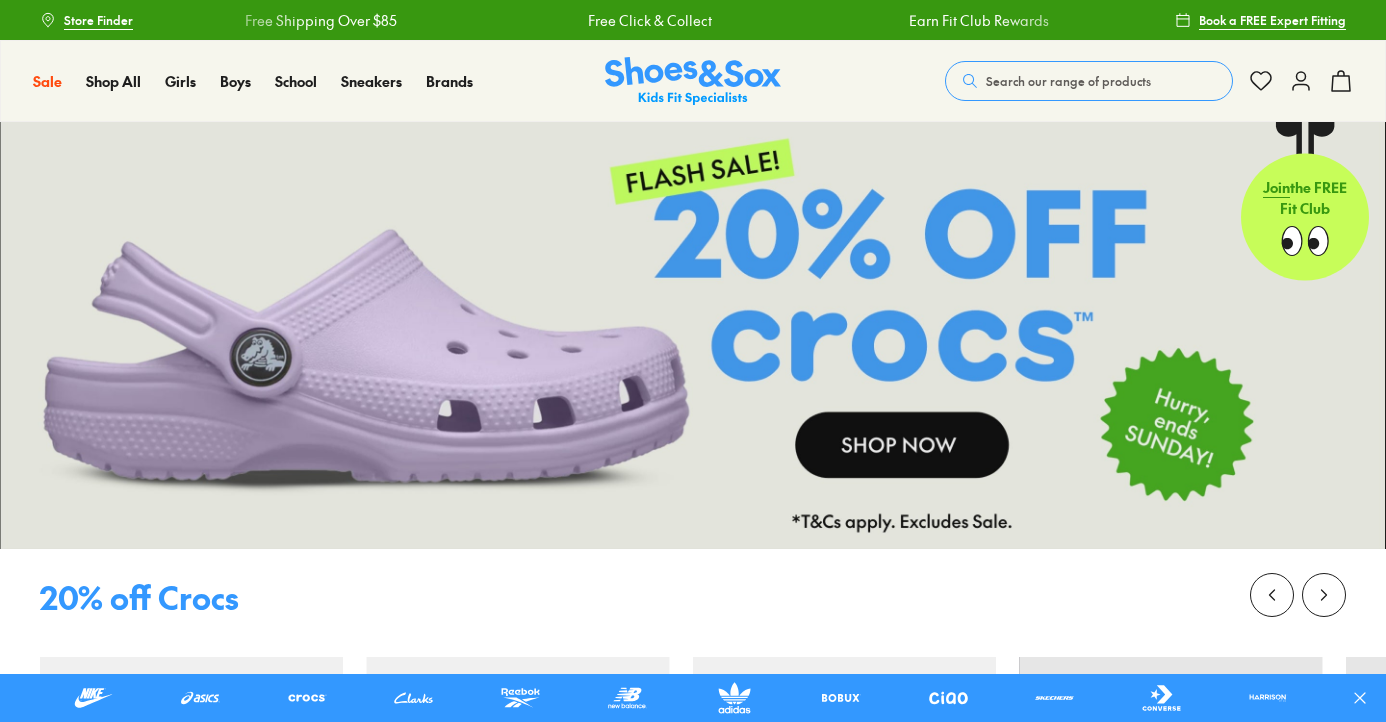 scroll, scrollTop: 0, scrollLeft: 0, axis: both 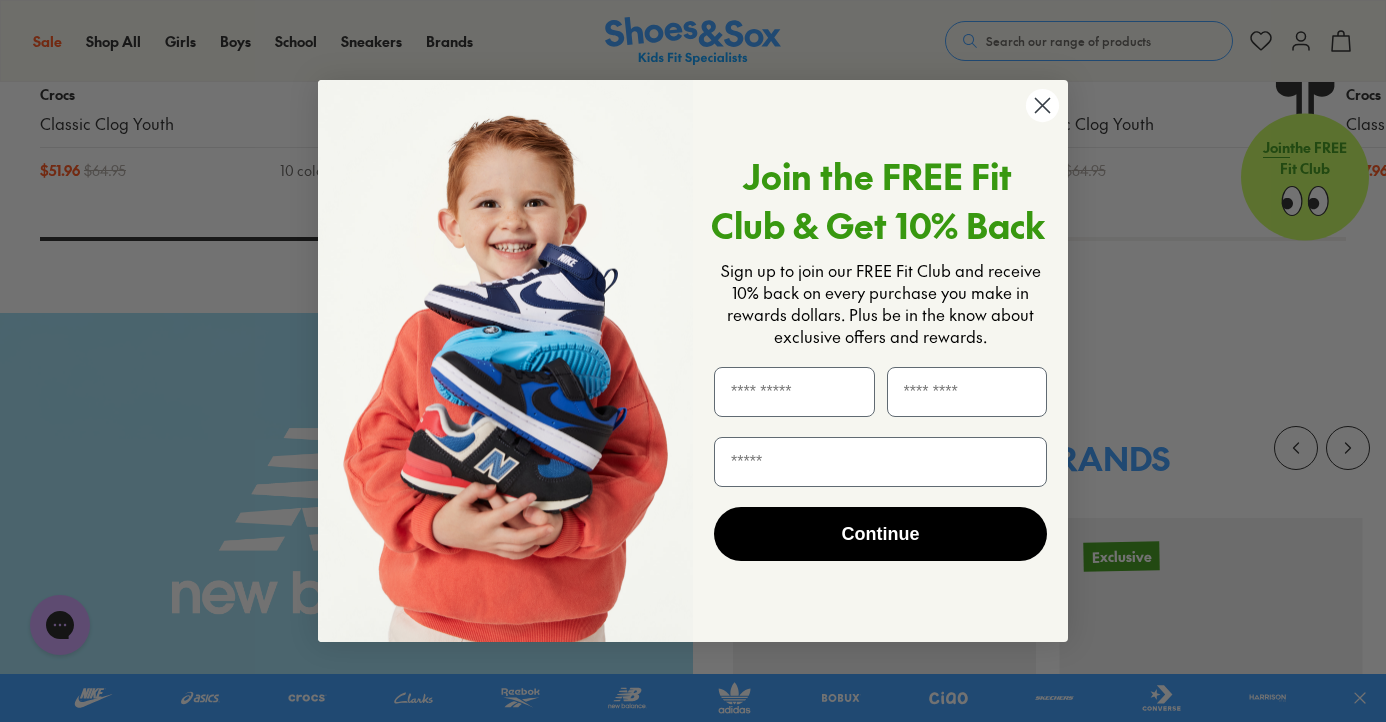 click 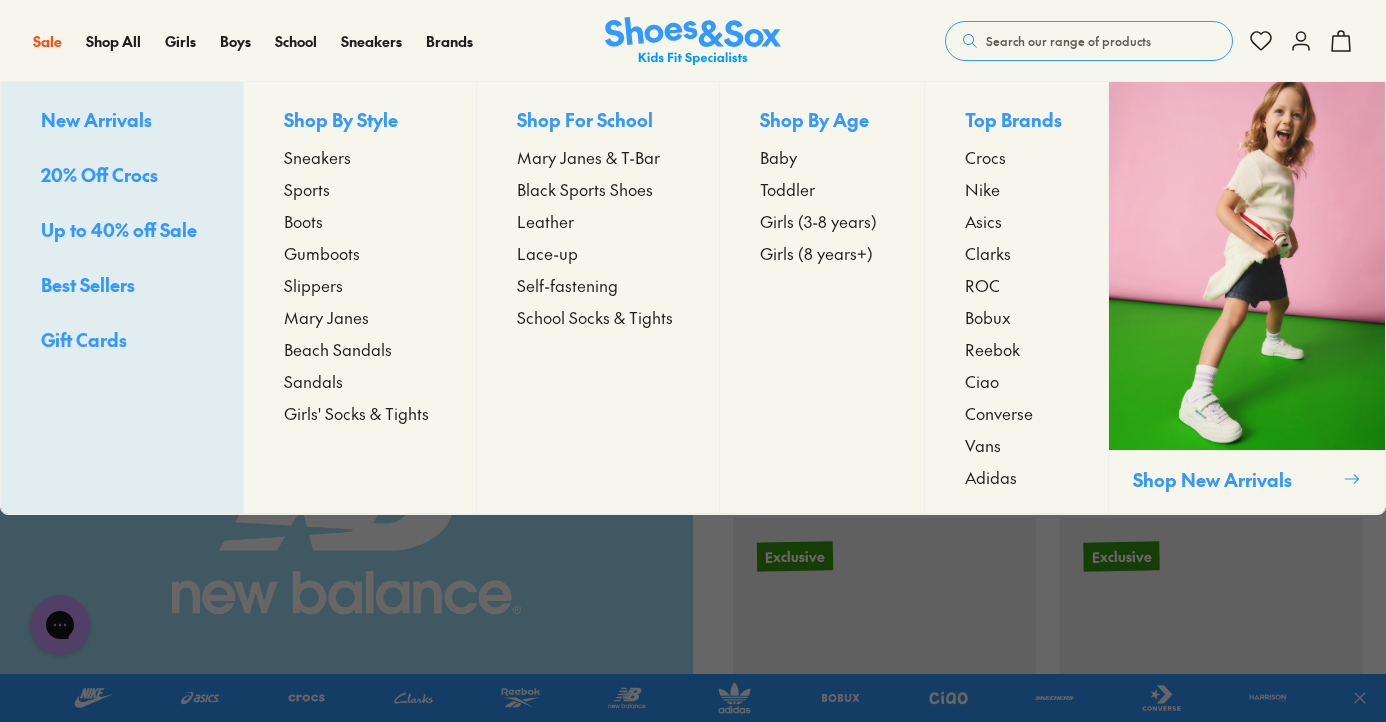 click on "Toddler" at bounding box center (787, 189) 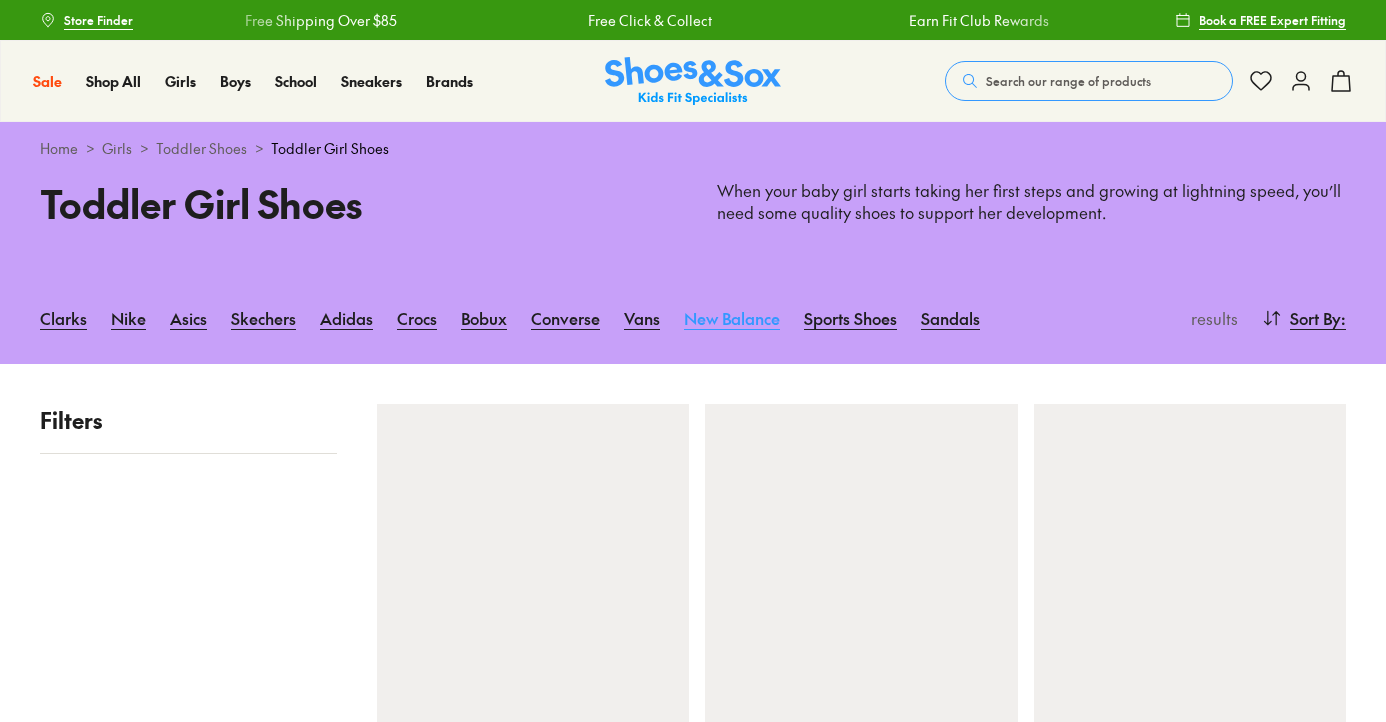 scroll, scrollTop: 0, scrollLeft: 0, axis: both 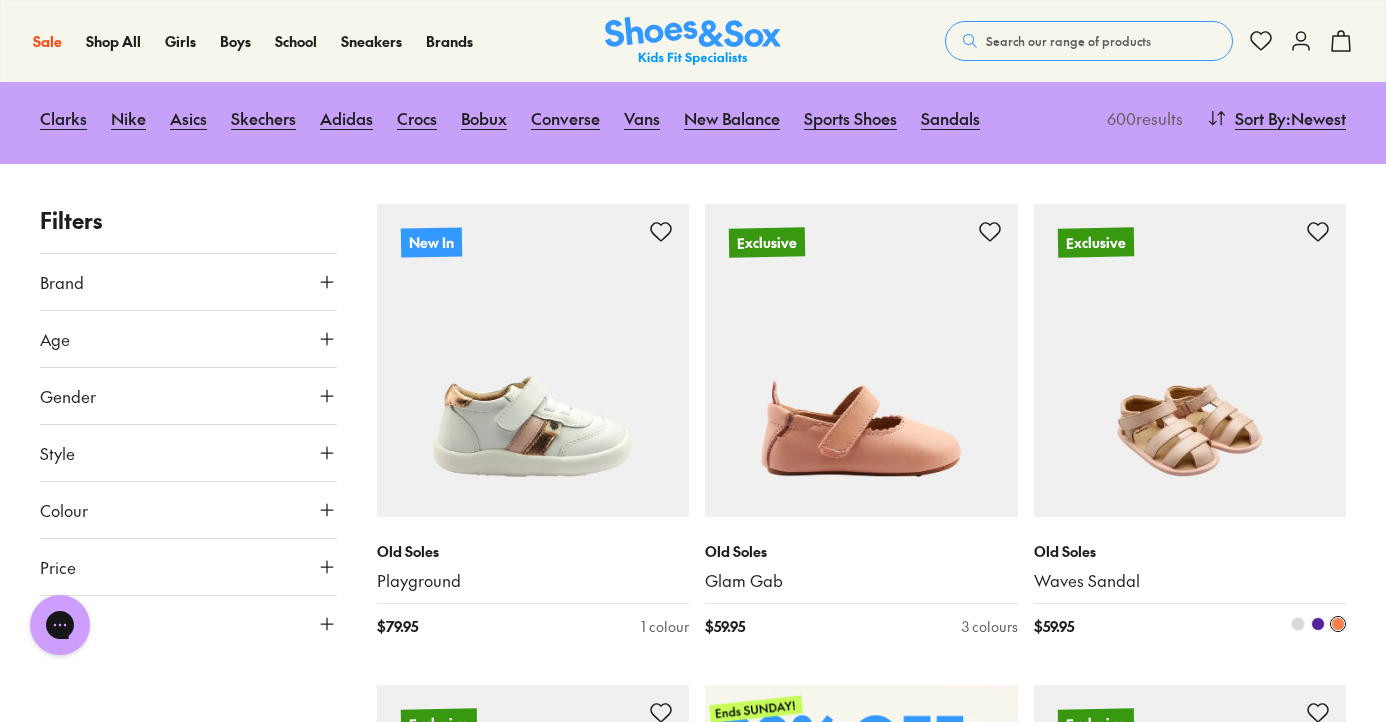 click at bounding box center (1190, 360) 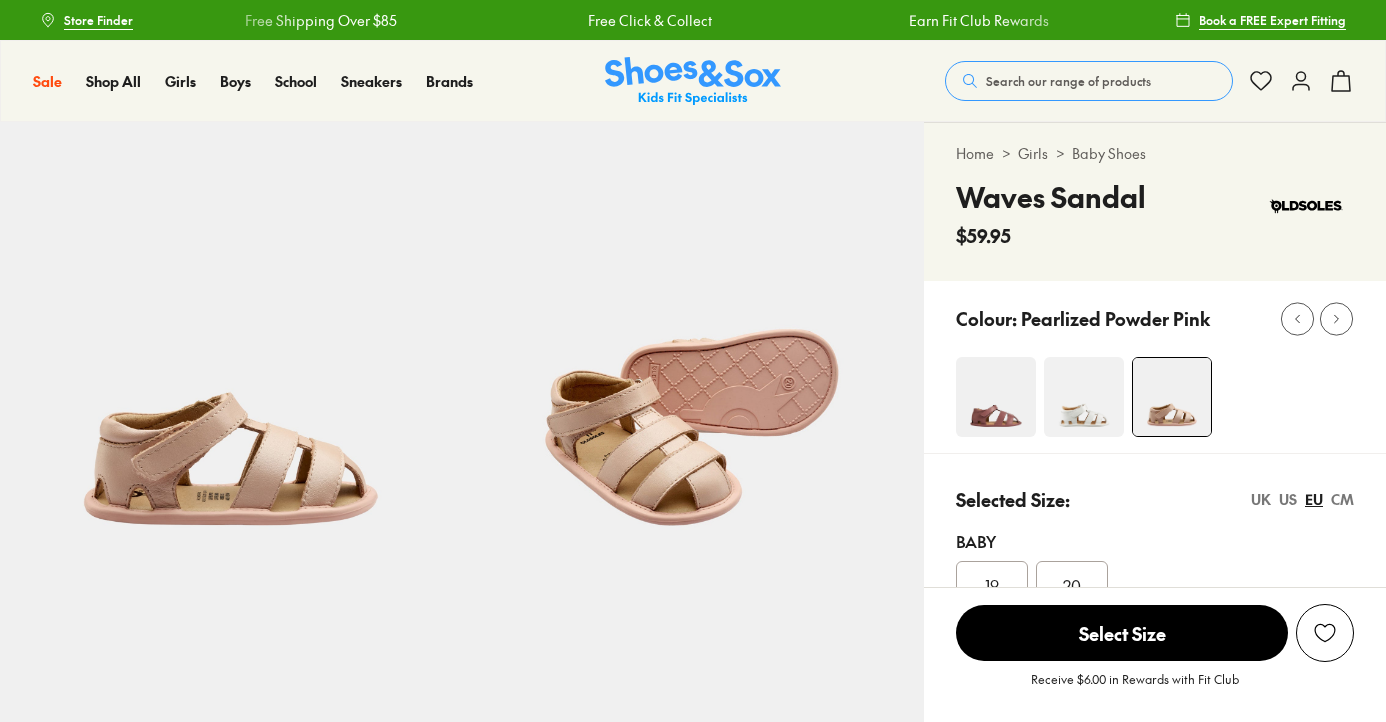 scroll, scrollTop: 0, scrollLeft: 0, axis: both 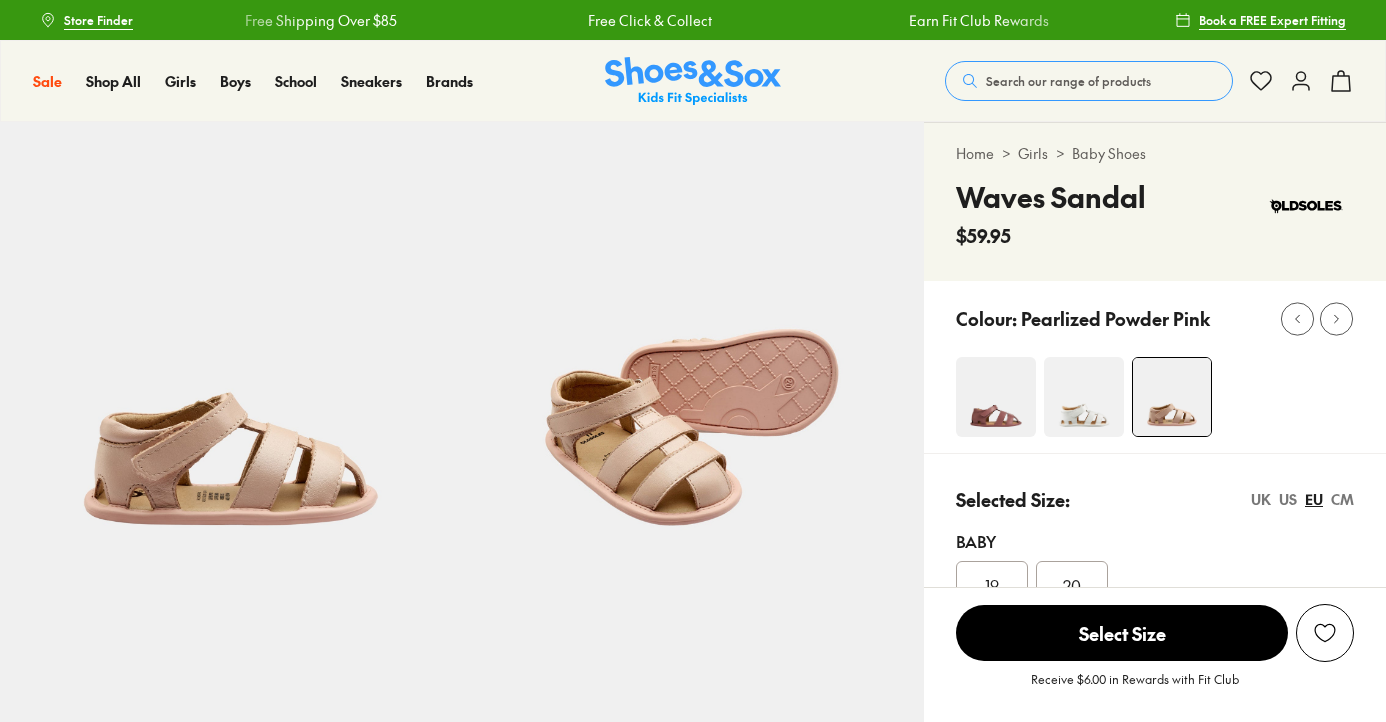 select on "*" 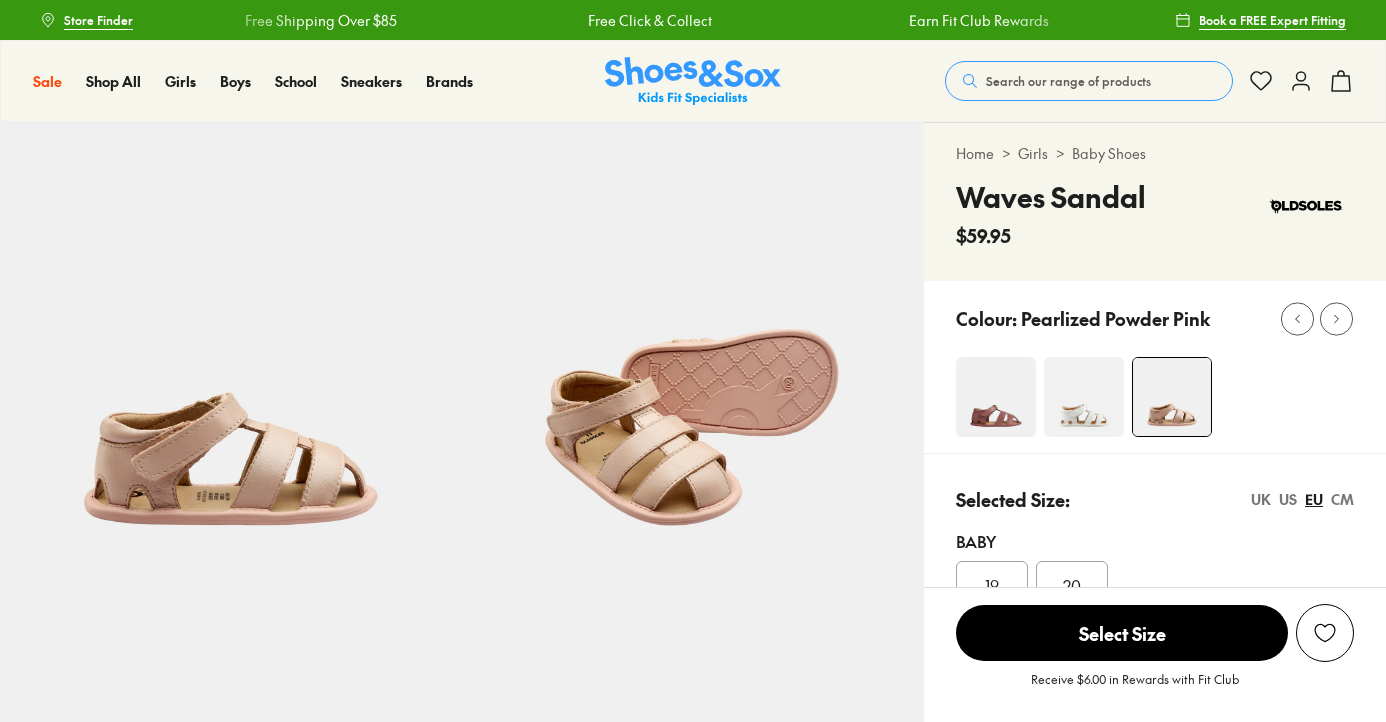 scroll, scrollTop: 0, scrollLeft: 0, axis: both 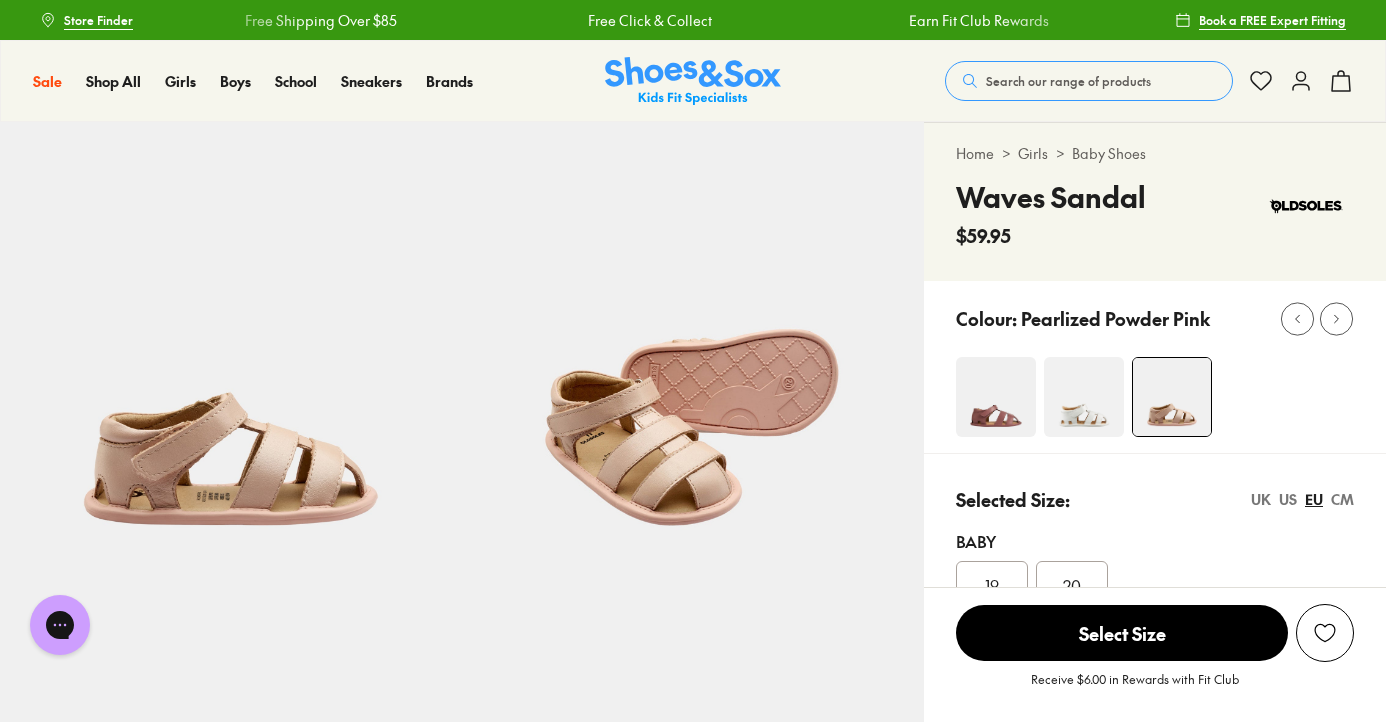 click at bounding box center [1084, 397] 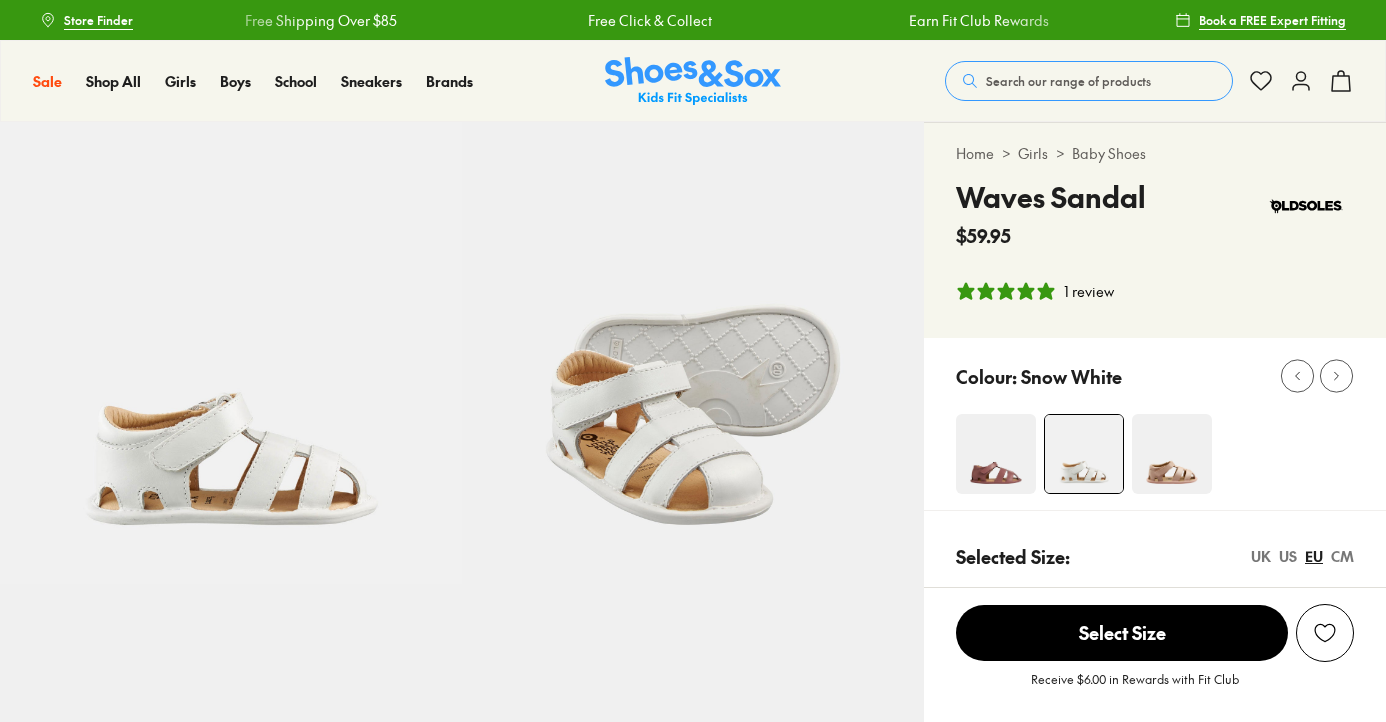 scroll, scrollTop: 0, scrollLeft: 0, axis: both 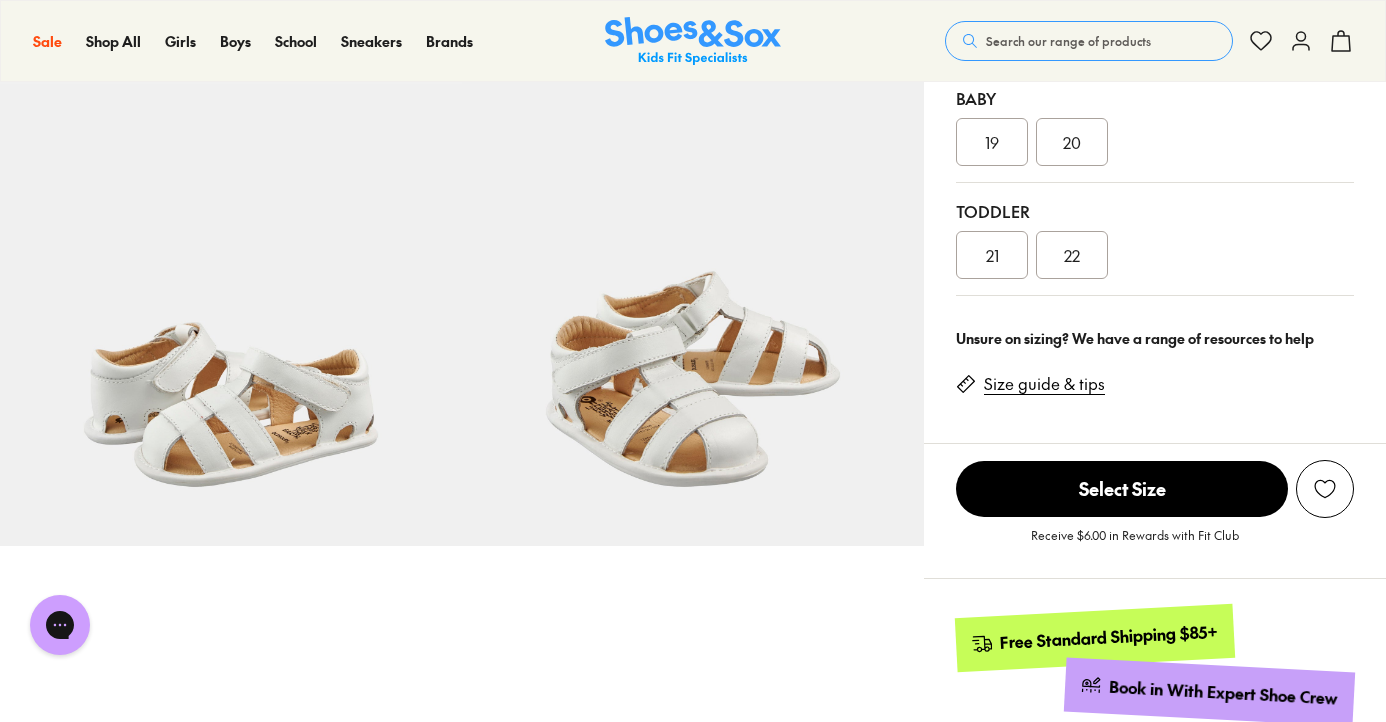 click on "Size guide & tips" at bounding box center [1044, 384] 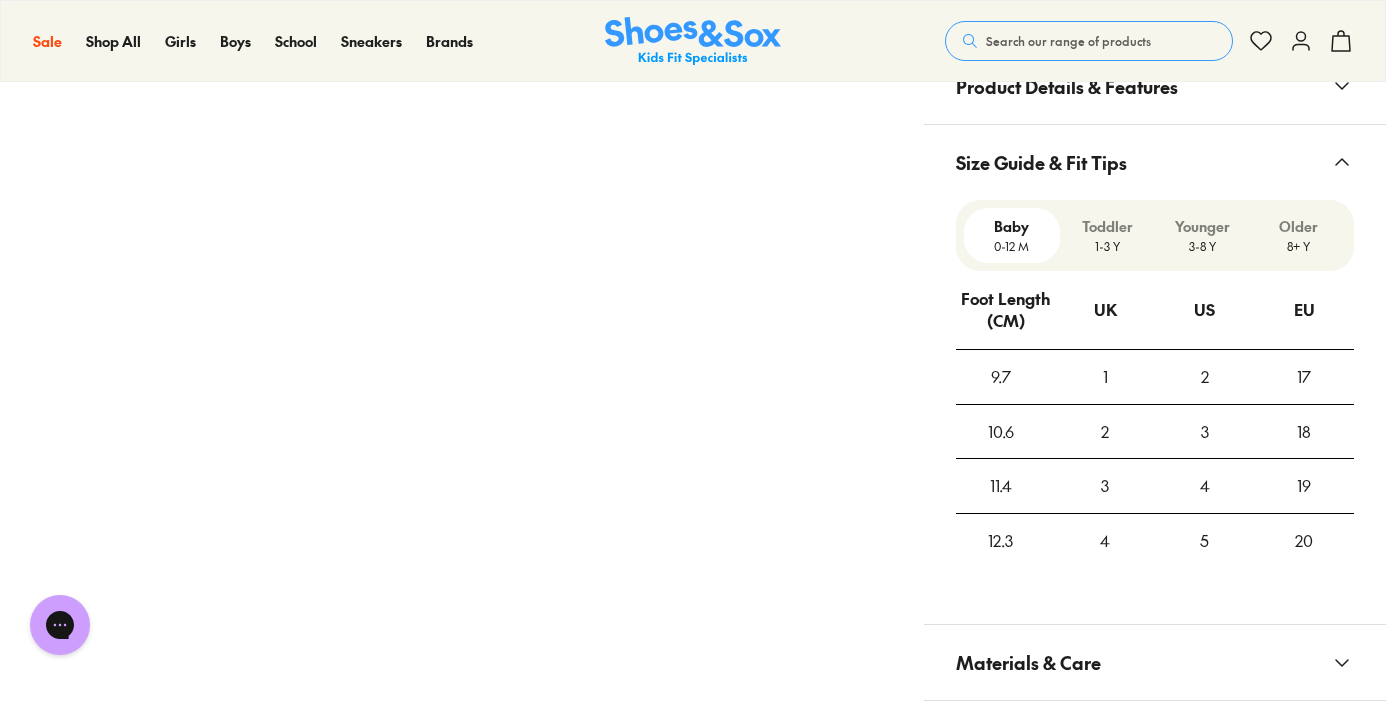 scroll, scrollTop: 1248, scrollLeft: 0, axis: vertical 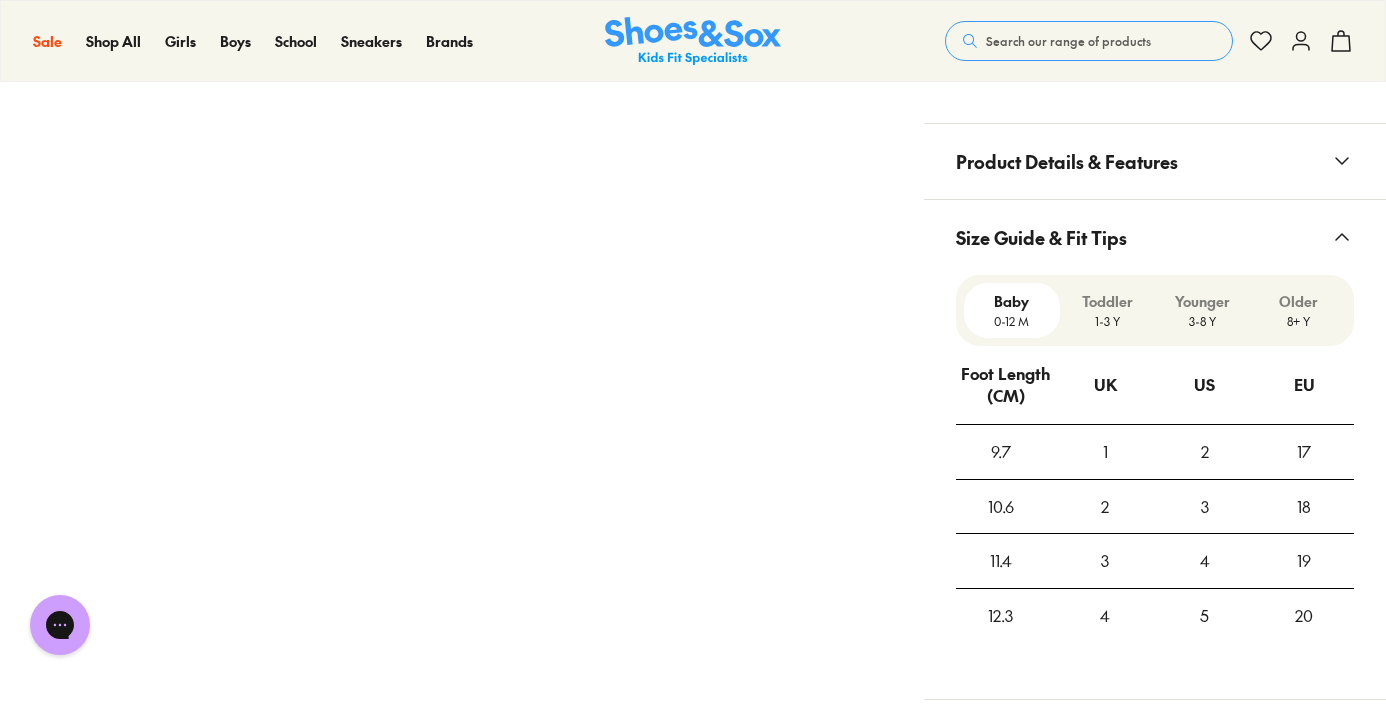 click on "Toddler" at bounding box center [1108, 301] 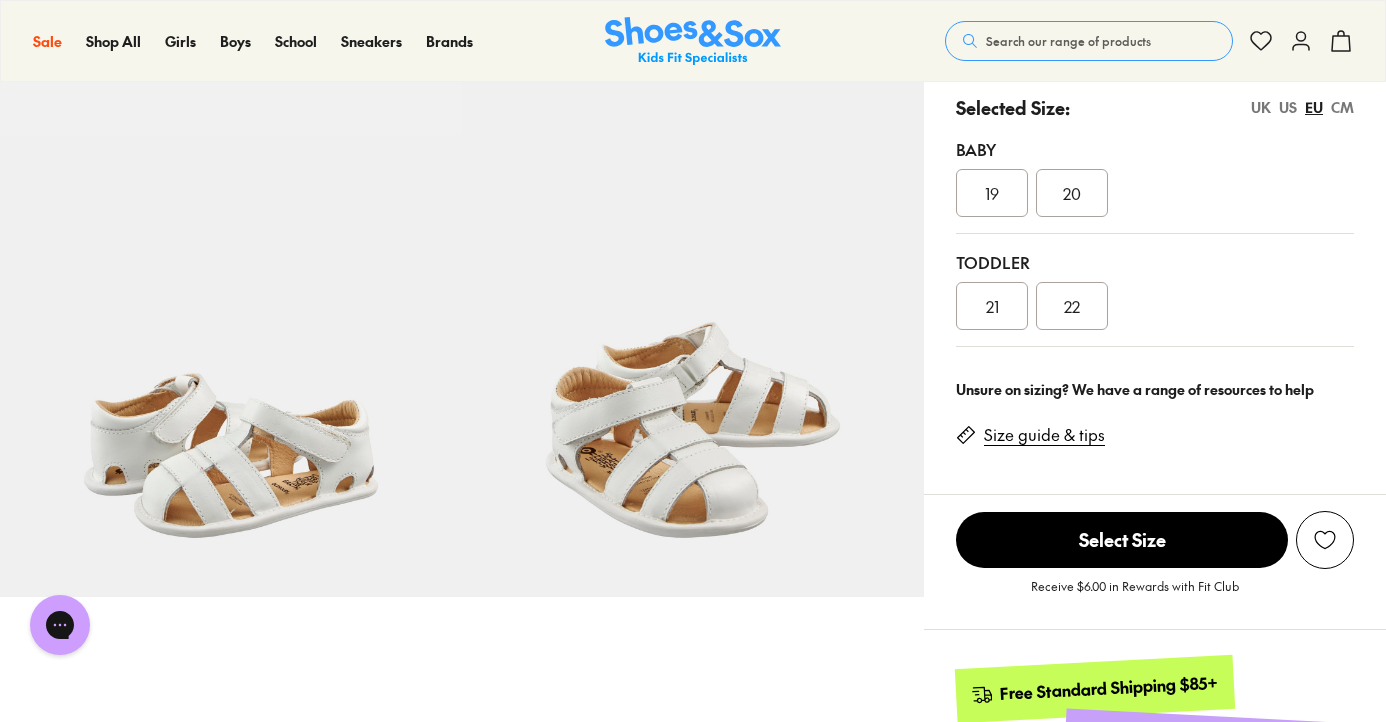 scroll, scrollTop: 448, scrollLeft: 0, axis: vertical 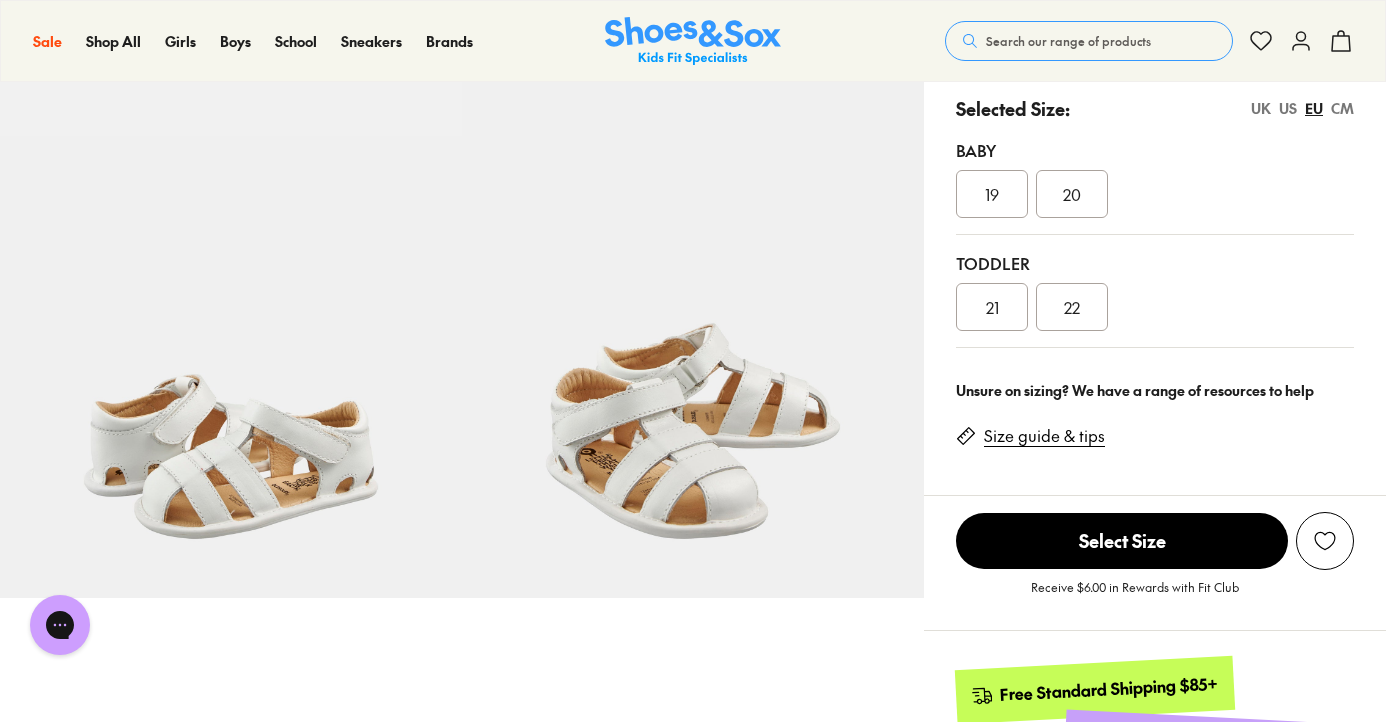 click on "21" at bounding box center (992, 307) 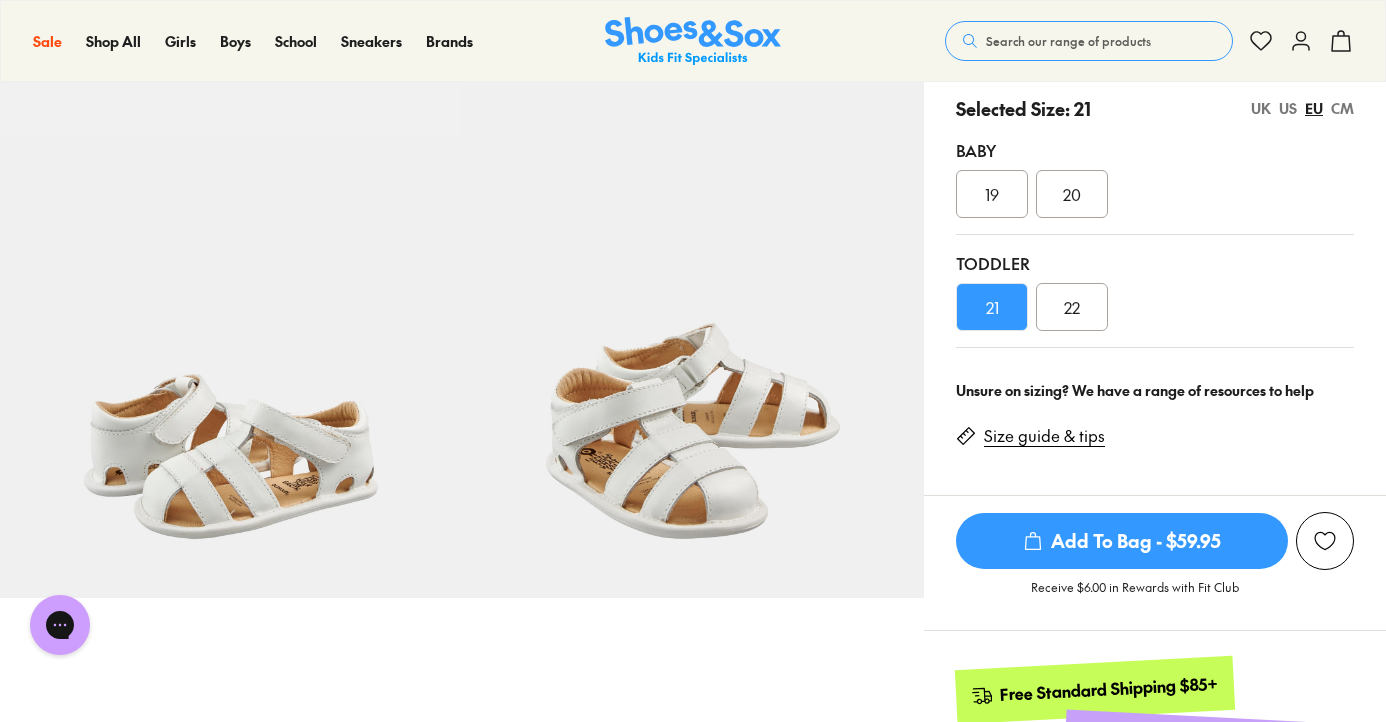 click on "Add To Bag - $59.95" at bounding box center [1122, 541] 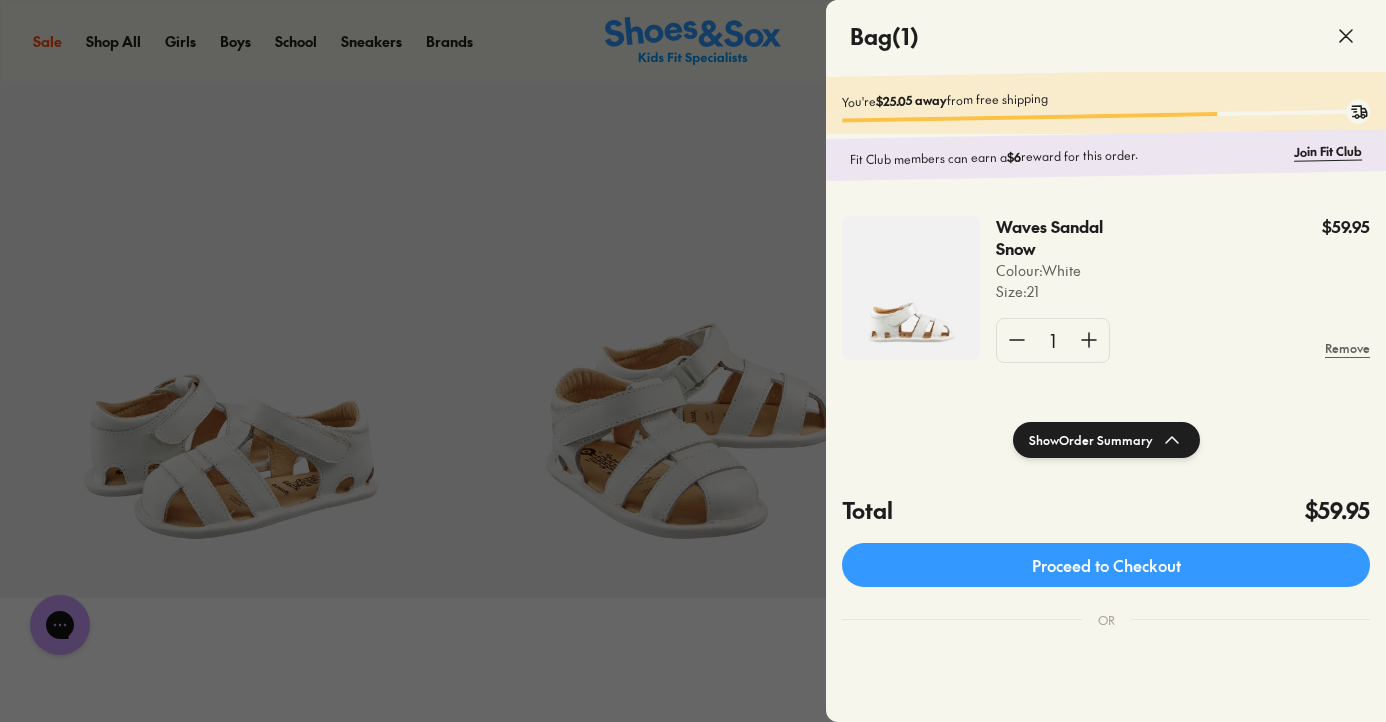 click 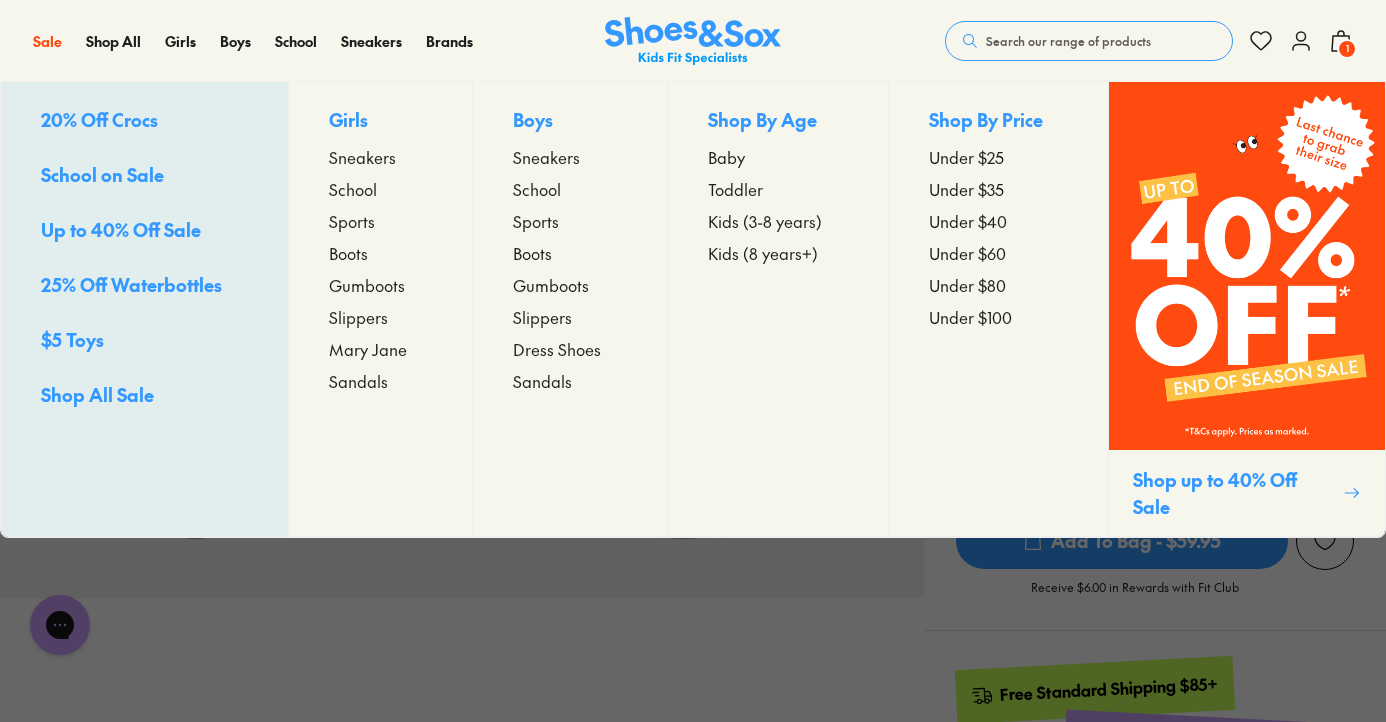 scroll, scrollTop: 500, scrollLeft: 0, axis: vertical 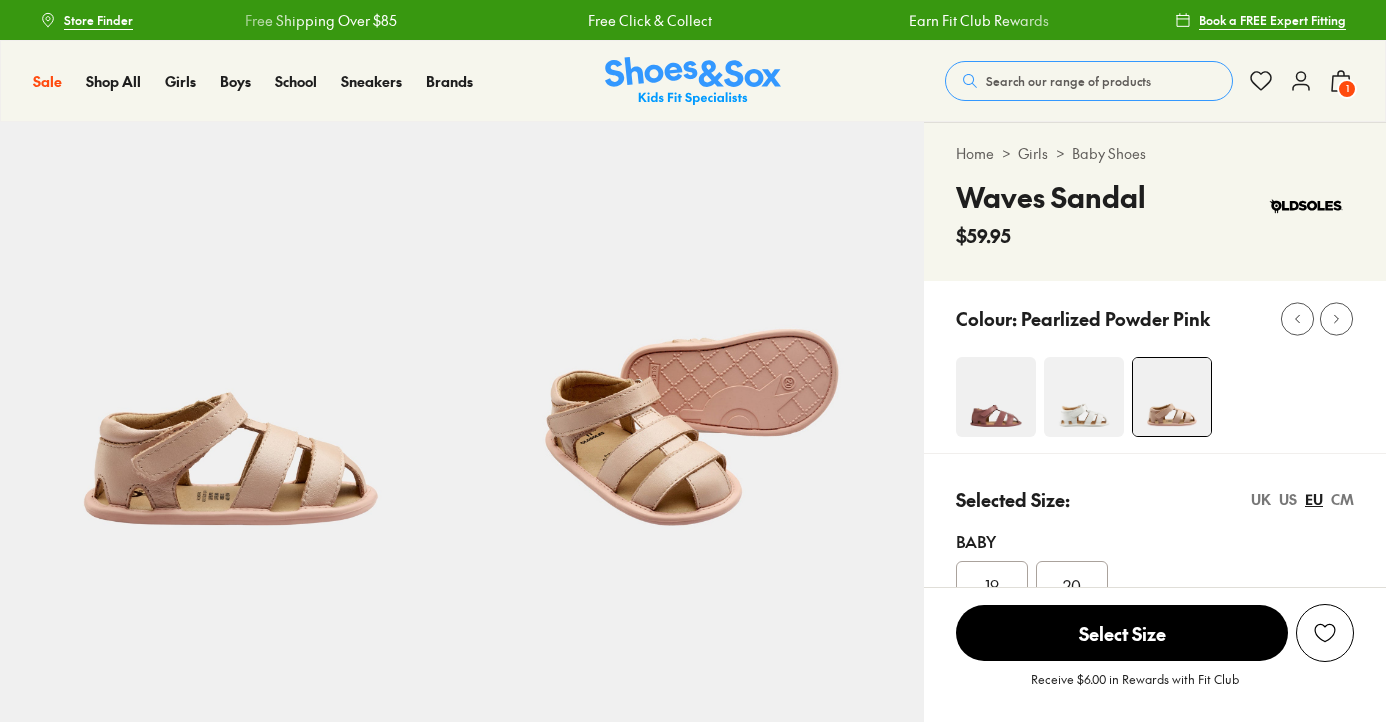 select on "*" 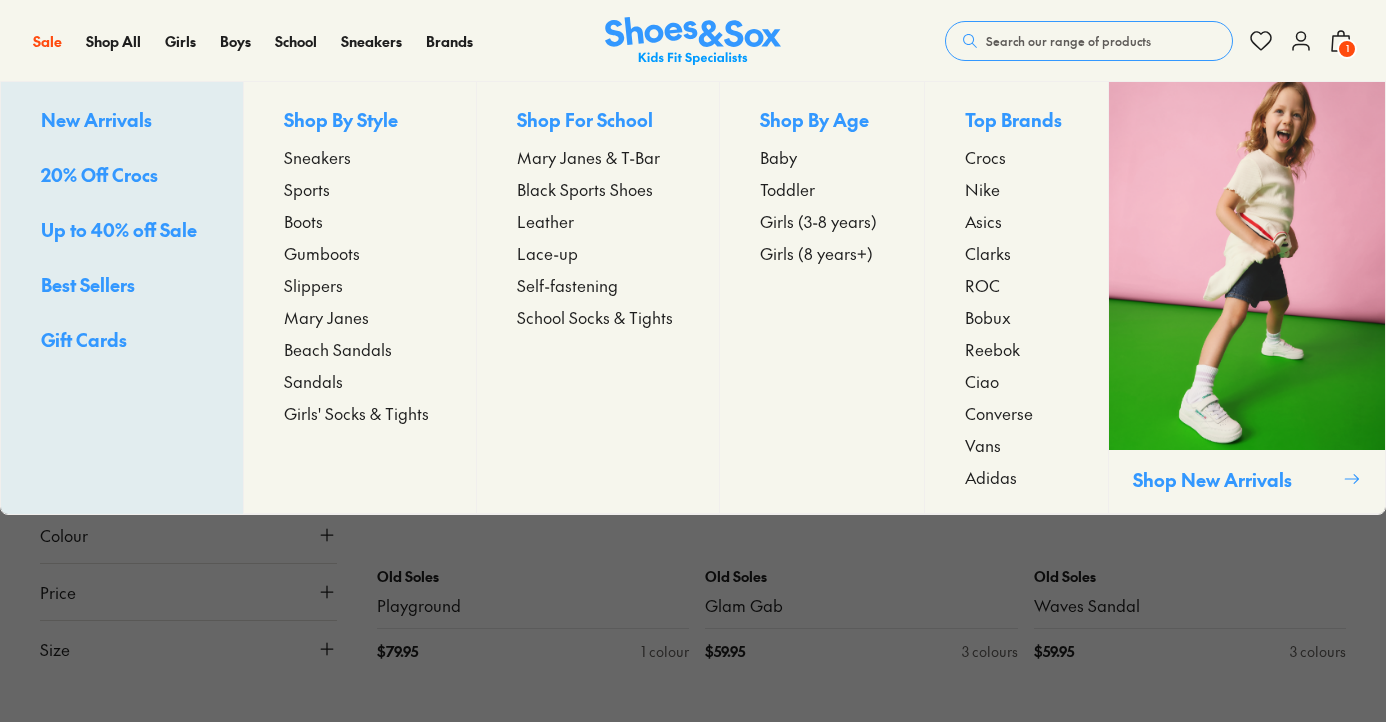 scroll, scrollTop: 175, scrollLeft: 0, axis: vertical 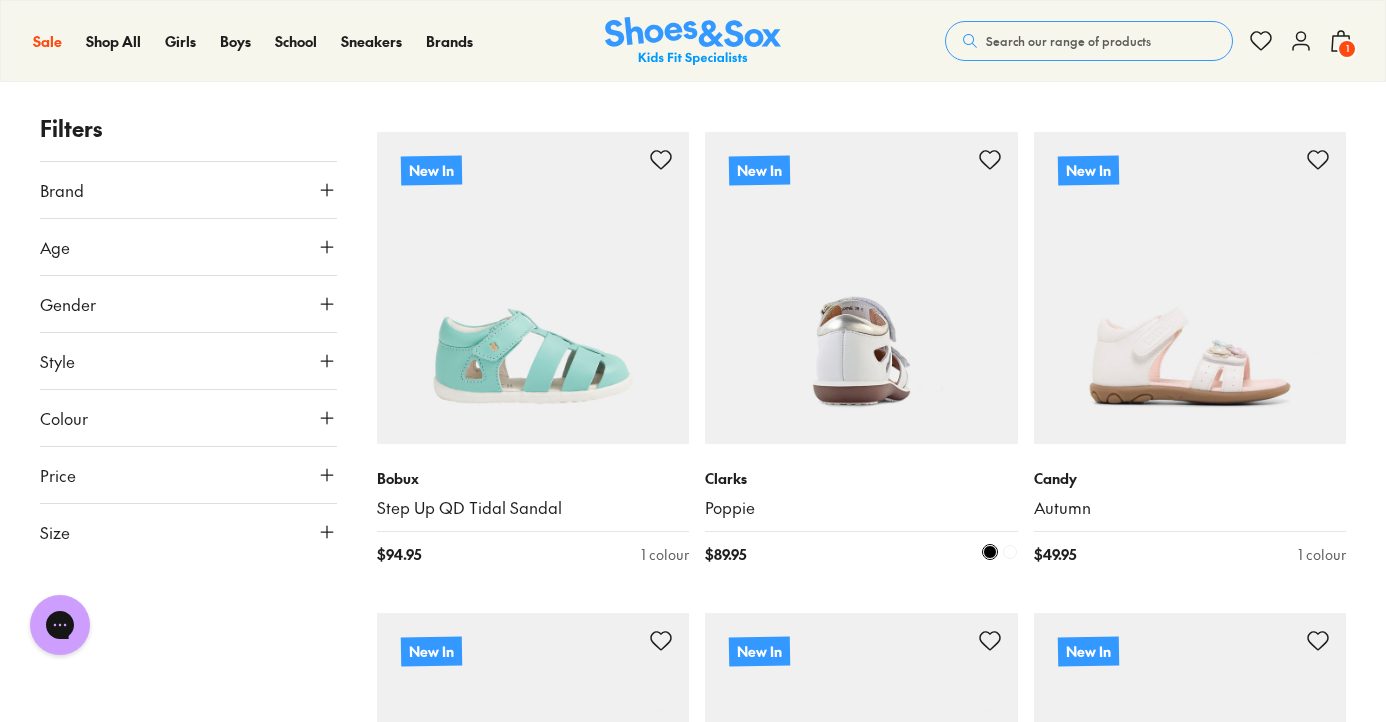 click at bounding box center [861, 288] 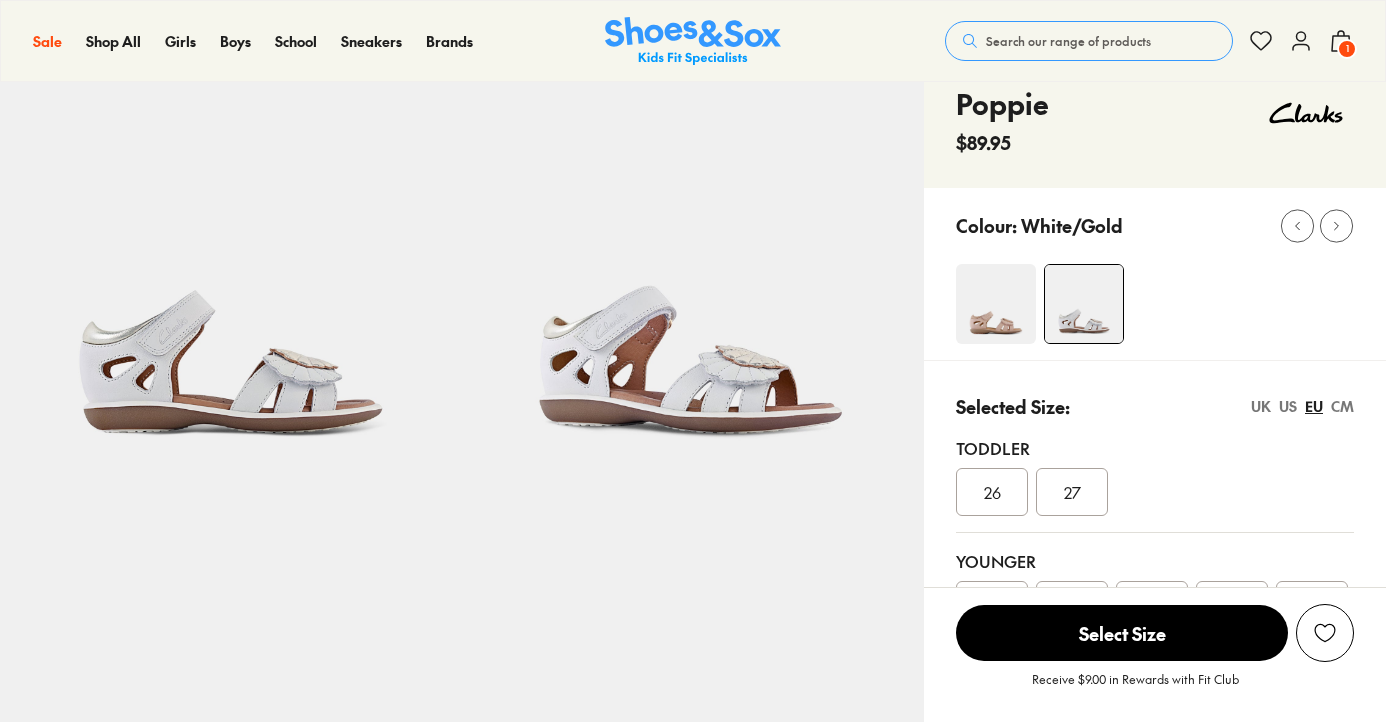 scroll, scrollTop: 200, scrollLeft: 0, axis: vertical 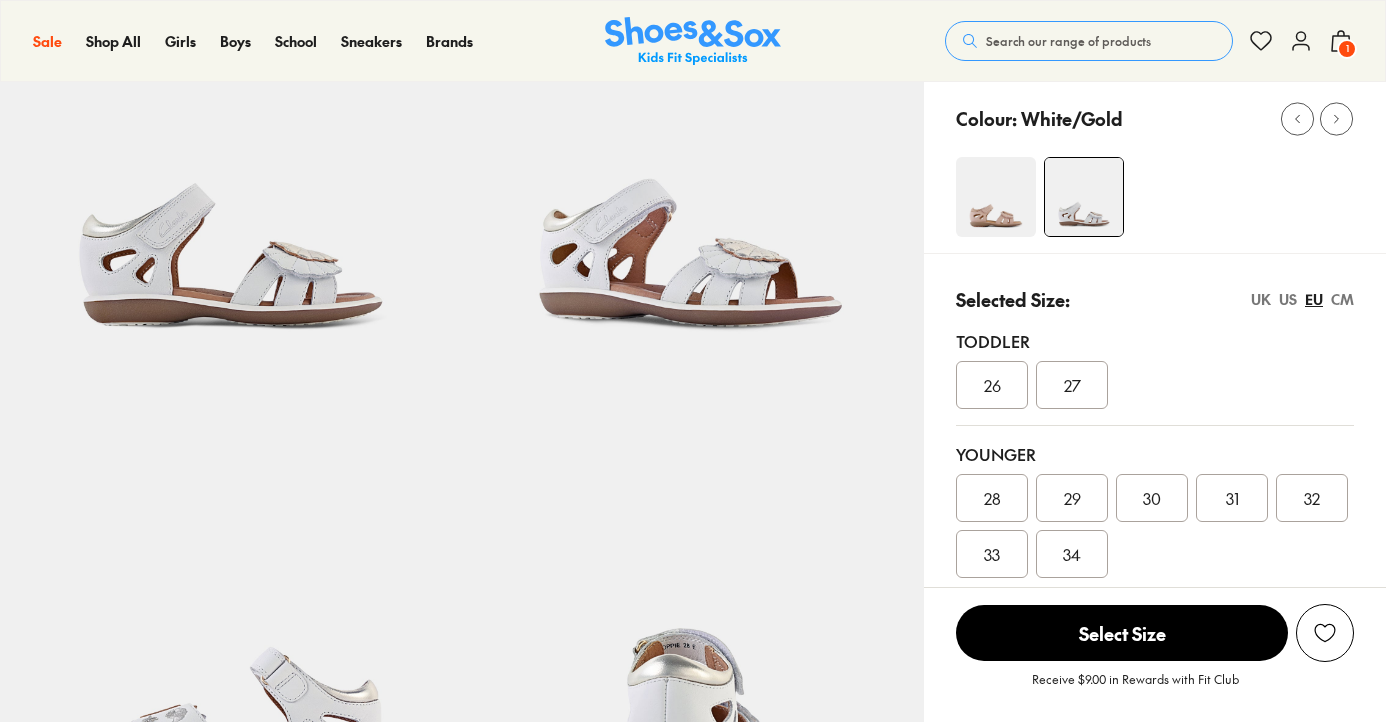 select on "*" 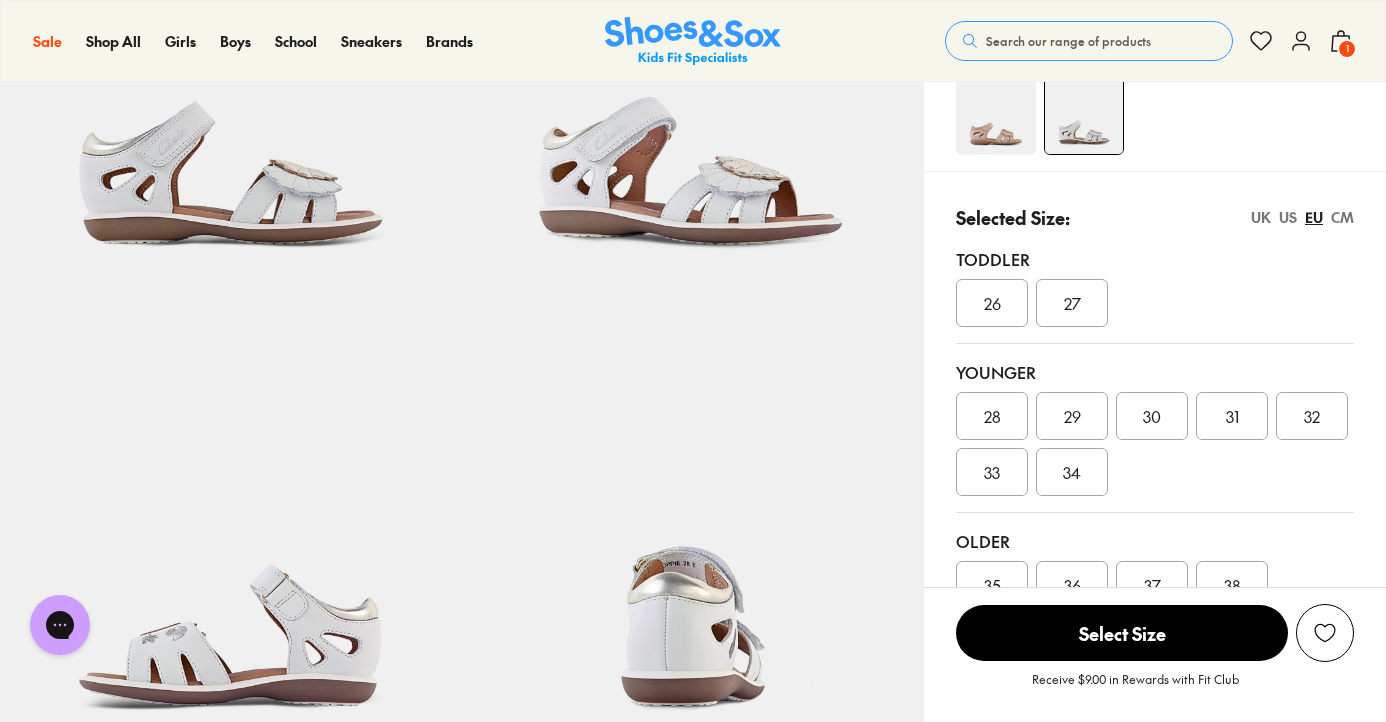 scroll, scrollTop: 0, scrollLeft: 0, axis: both 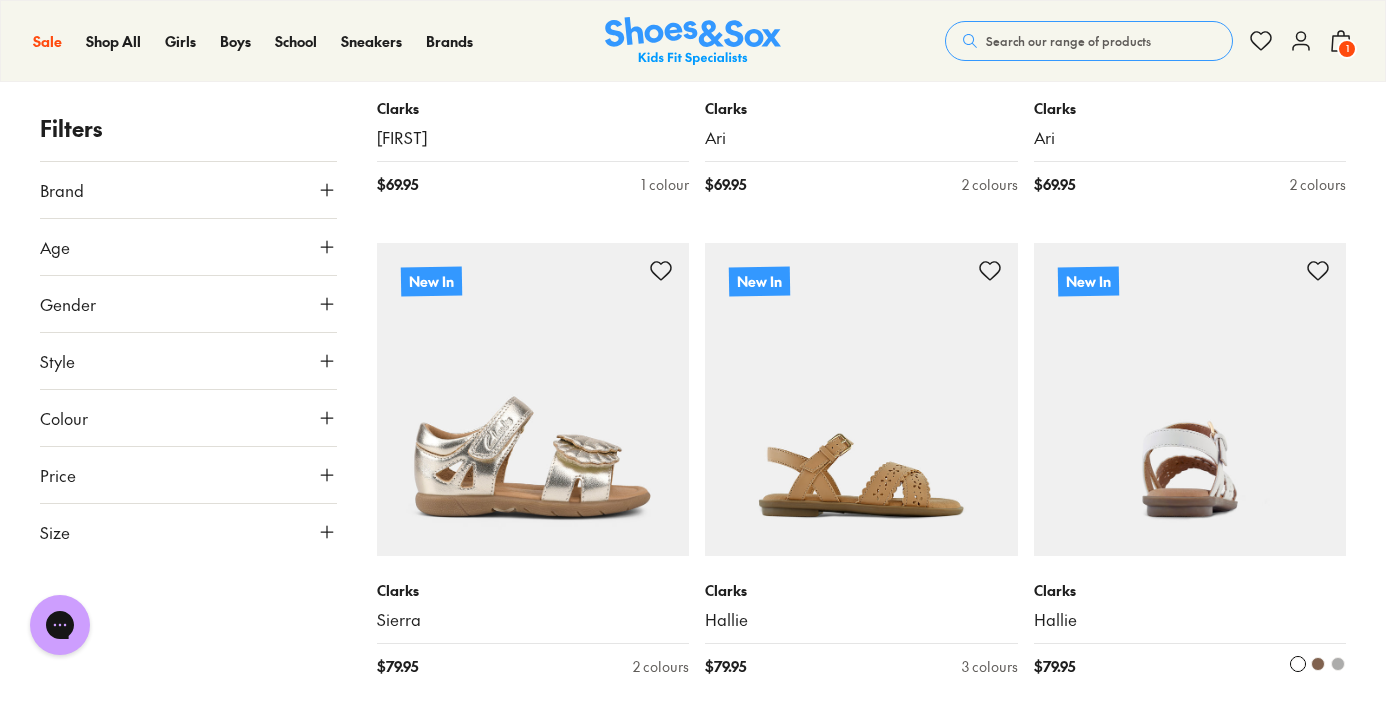 click at bounding box center (1190, 399) 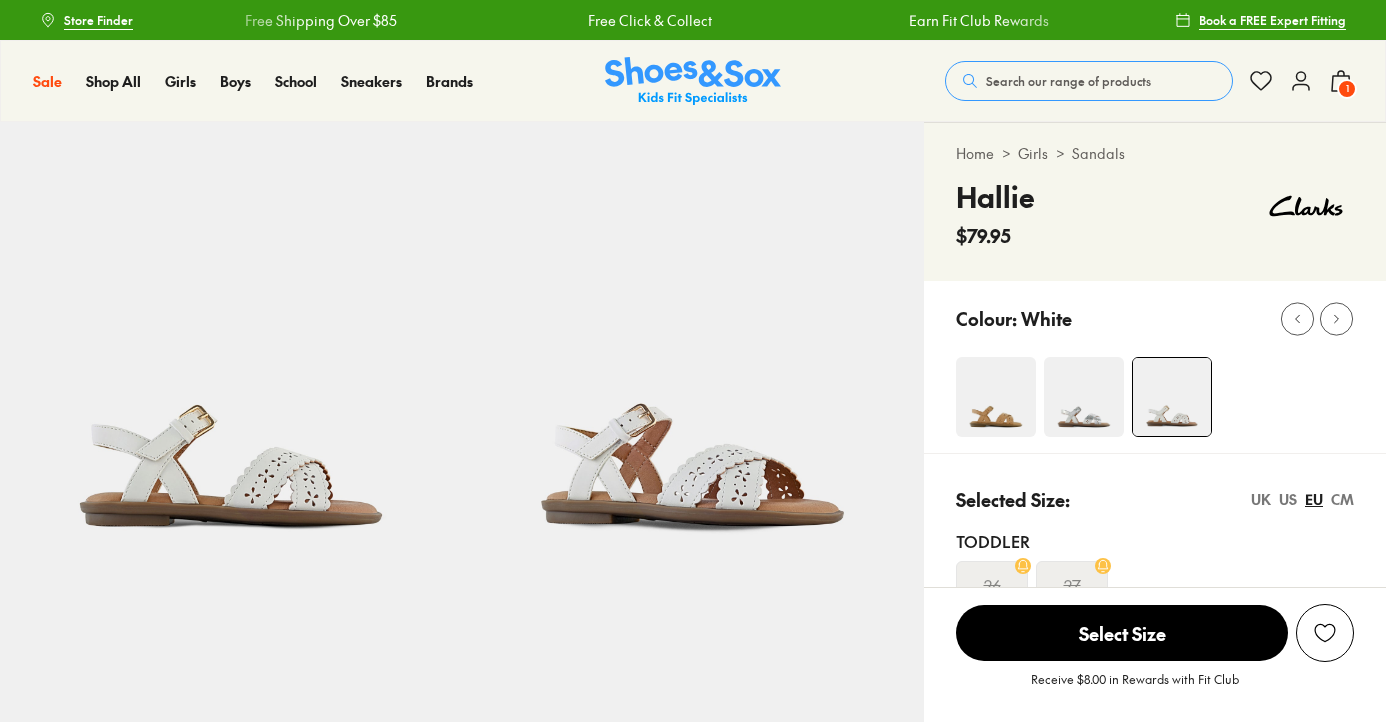scroll, scrollTop: 0, scrollLeft: 0, axis: both 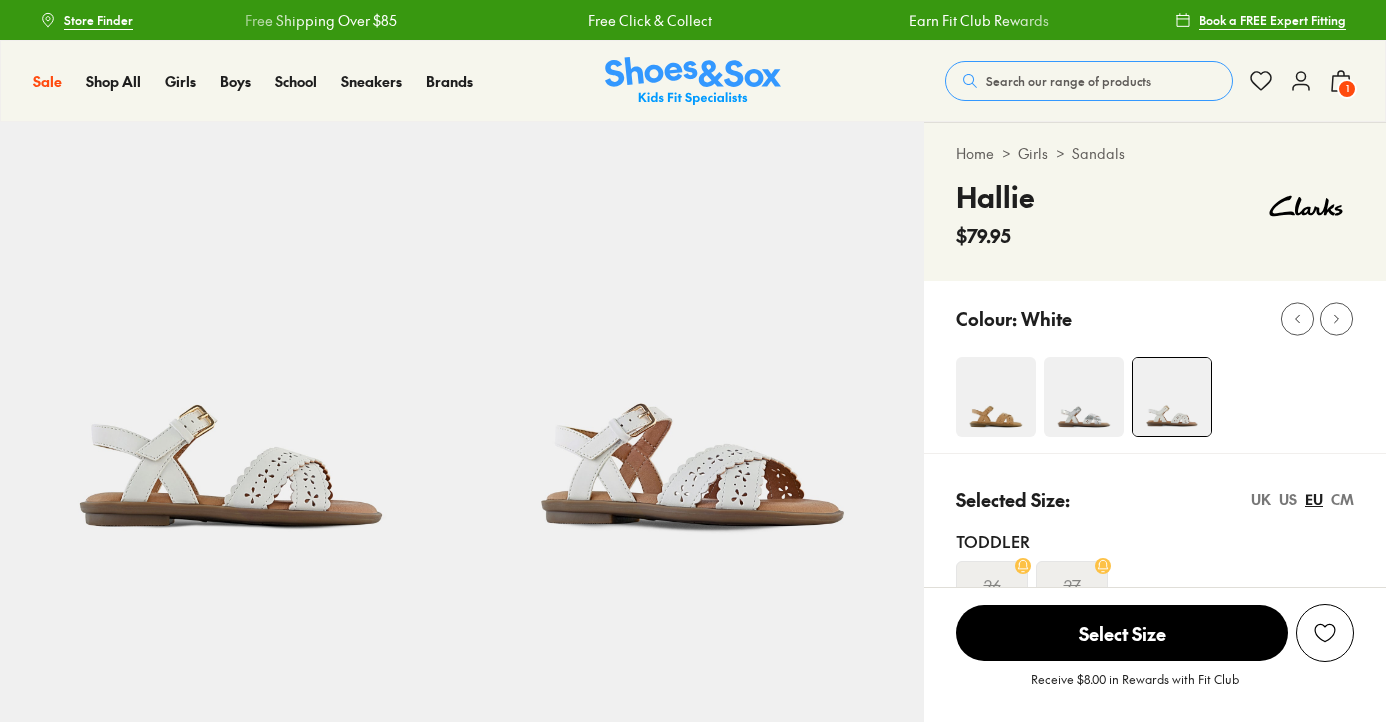 select on "*" 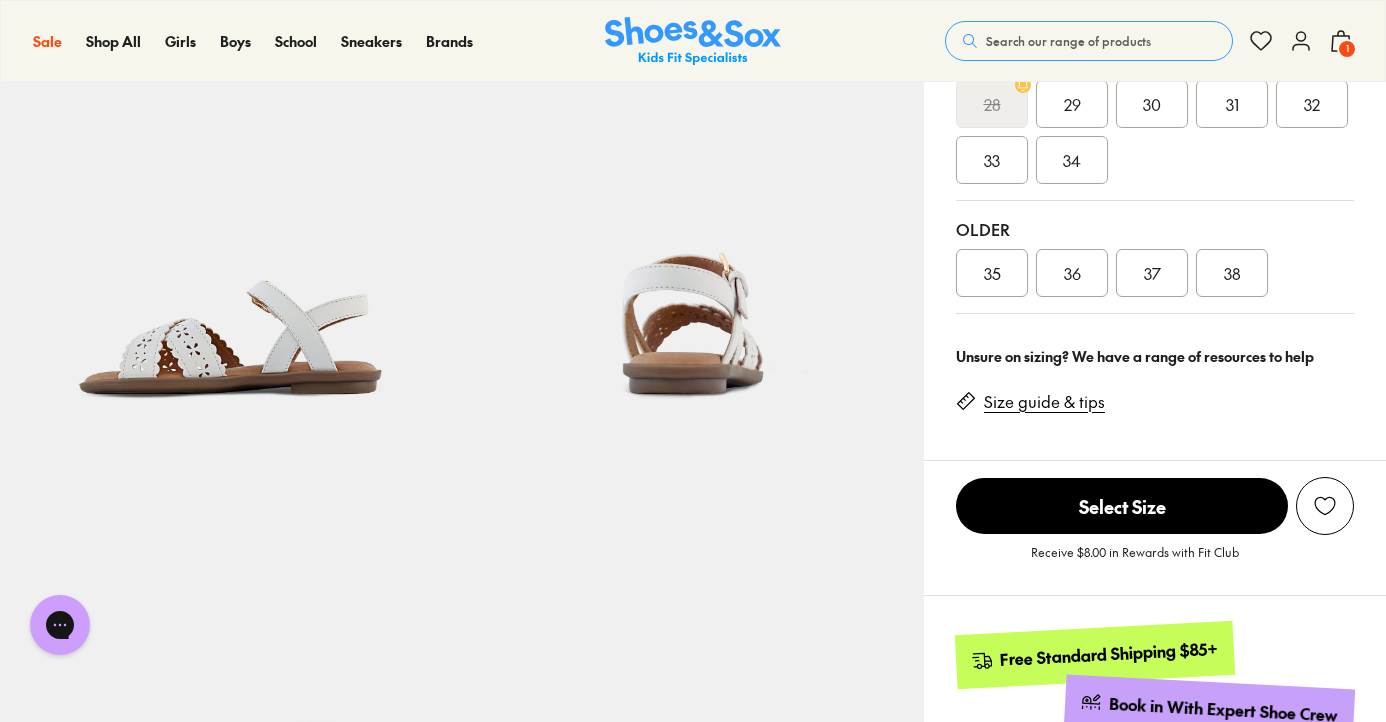 scroll, scrollTop: 600, scrollLeft: 0, axis: vertical 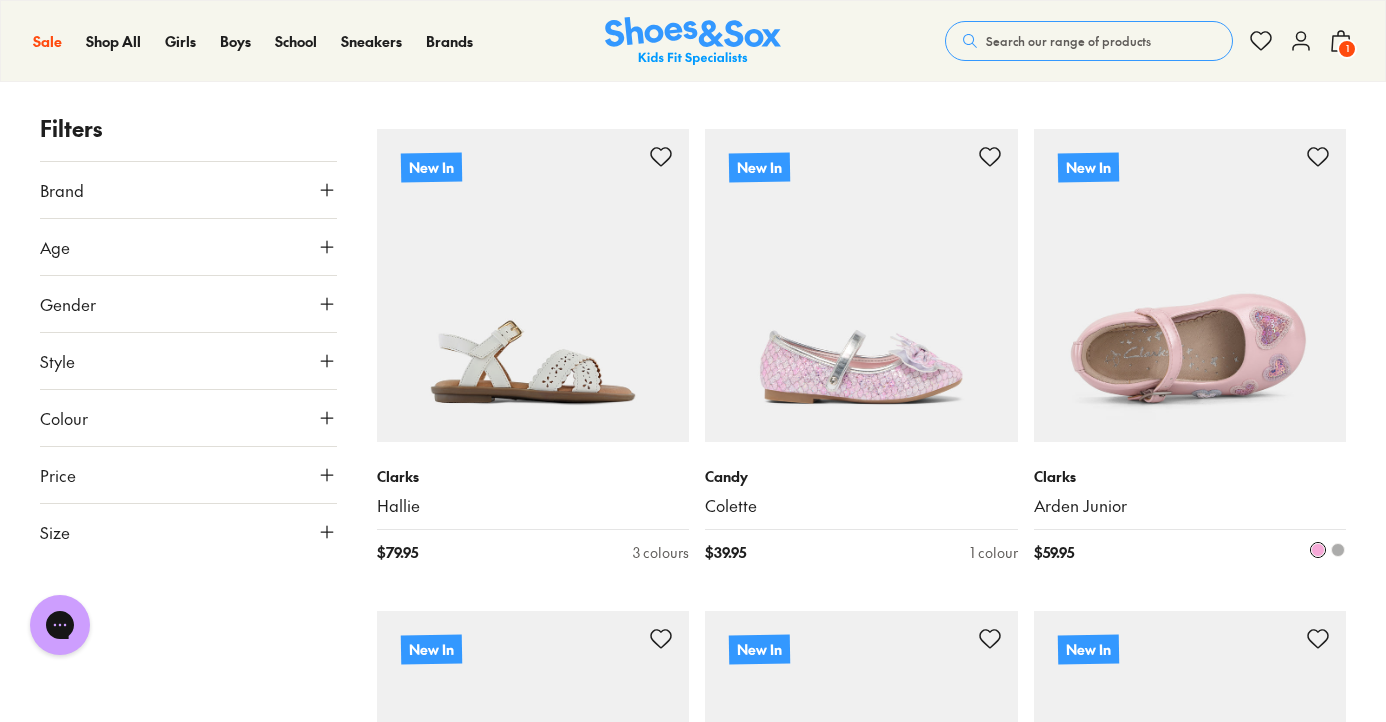 click at bounding box center (1190, 285) 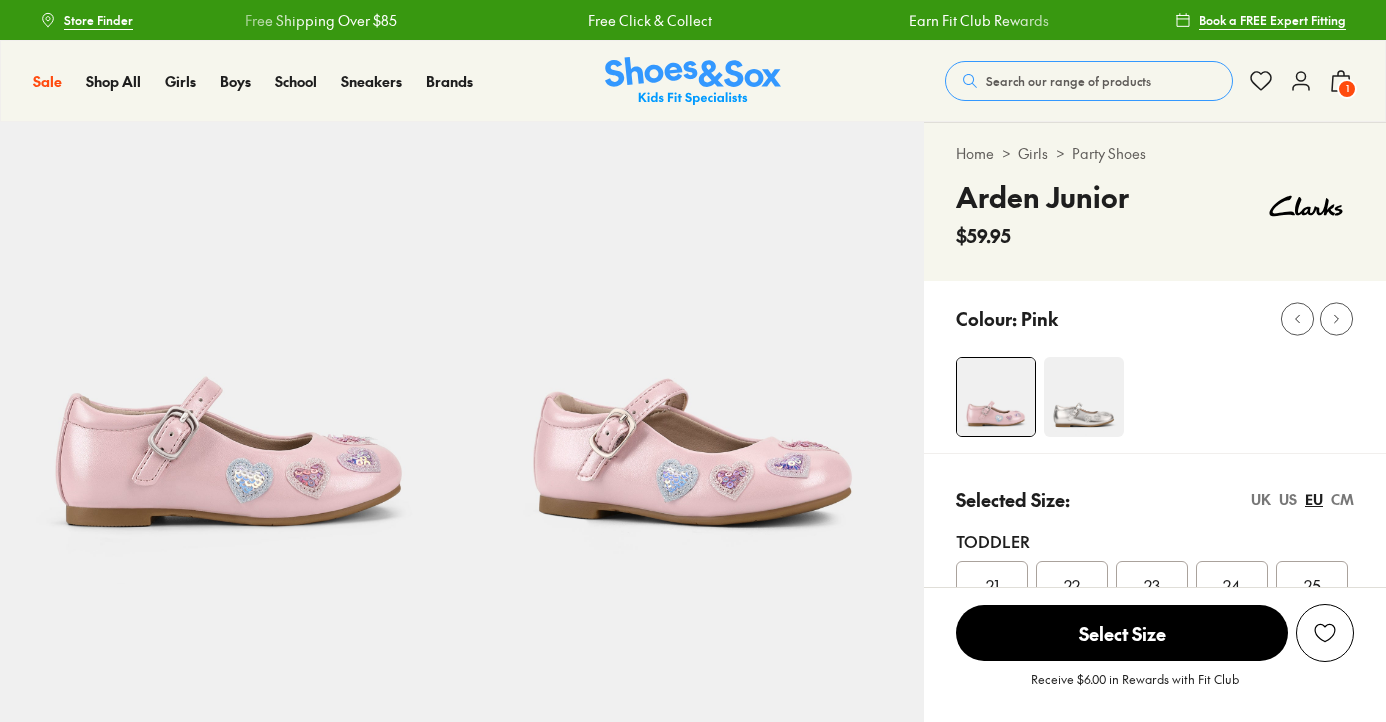 scroll, scrollTop: 0, scrollLeft: 0, axis: both 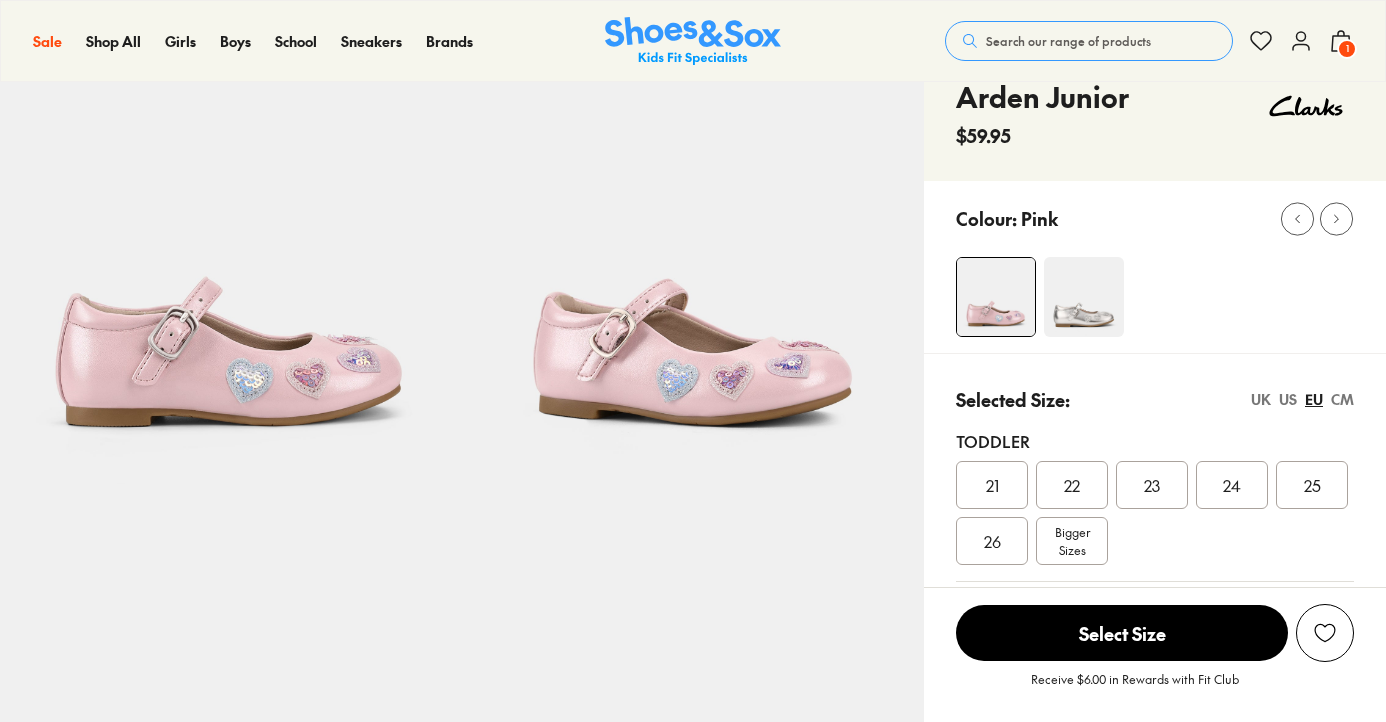 select on "*" 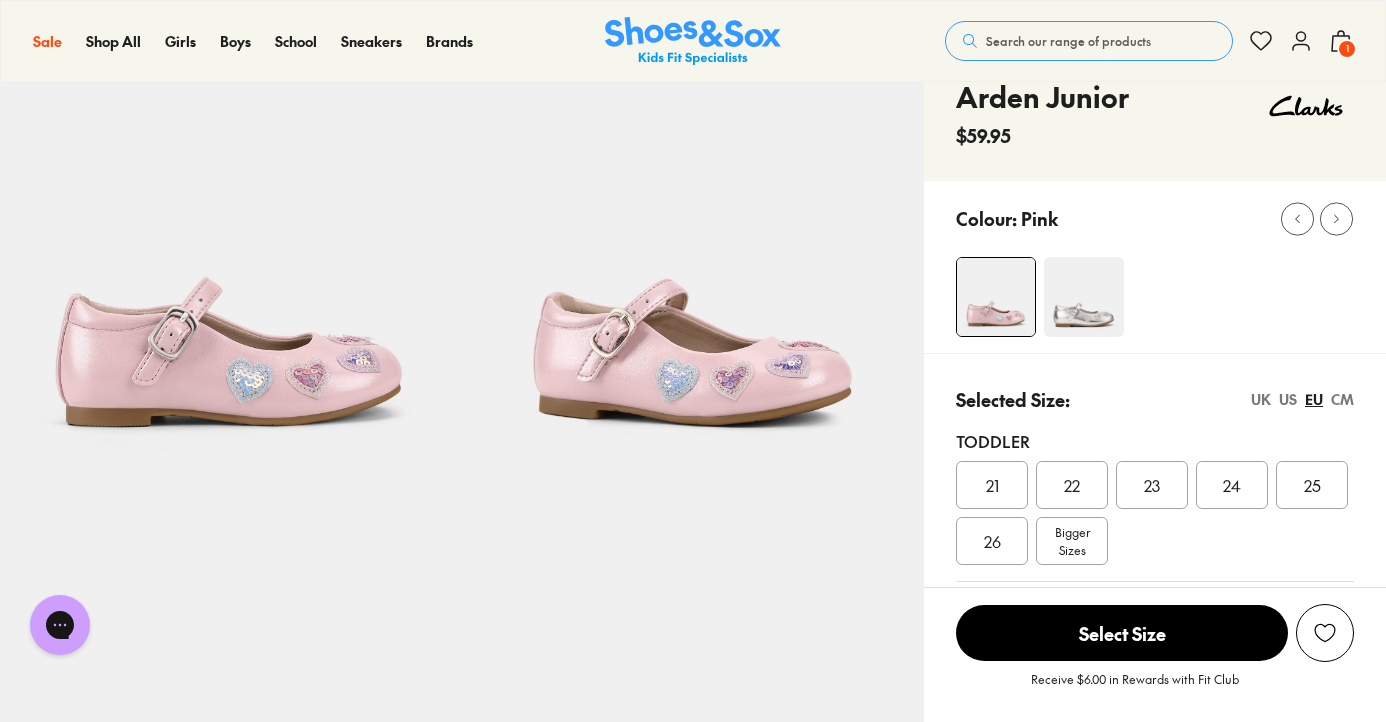 scroll, scrollTop: 0, scrollLeft: 0, axis: both 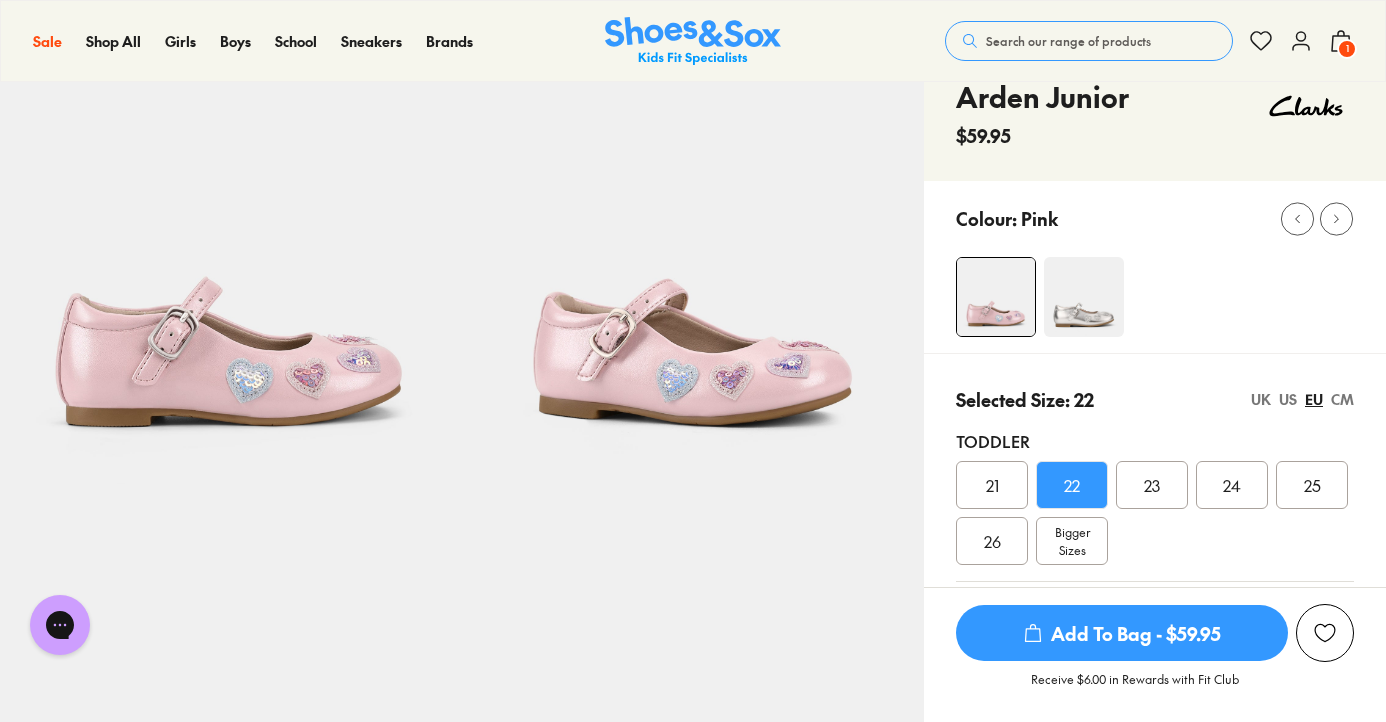 click on "21" at bounding box center [992, 485] 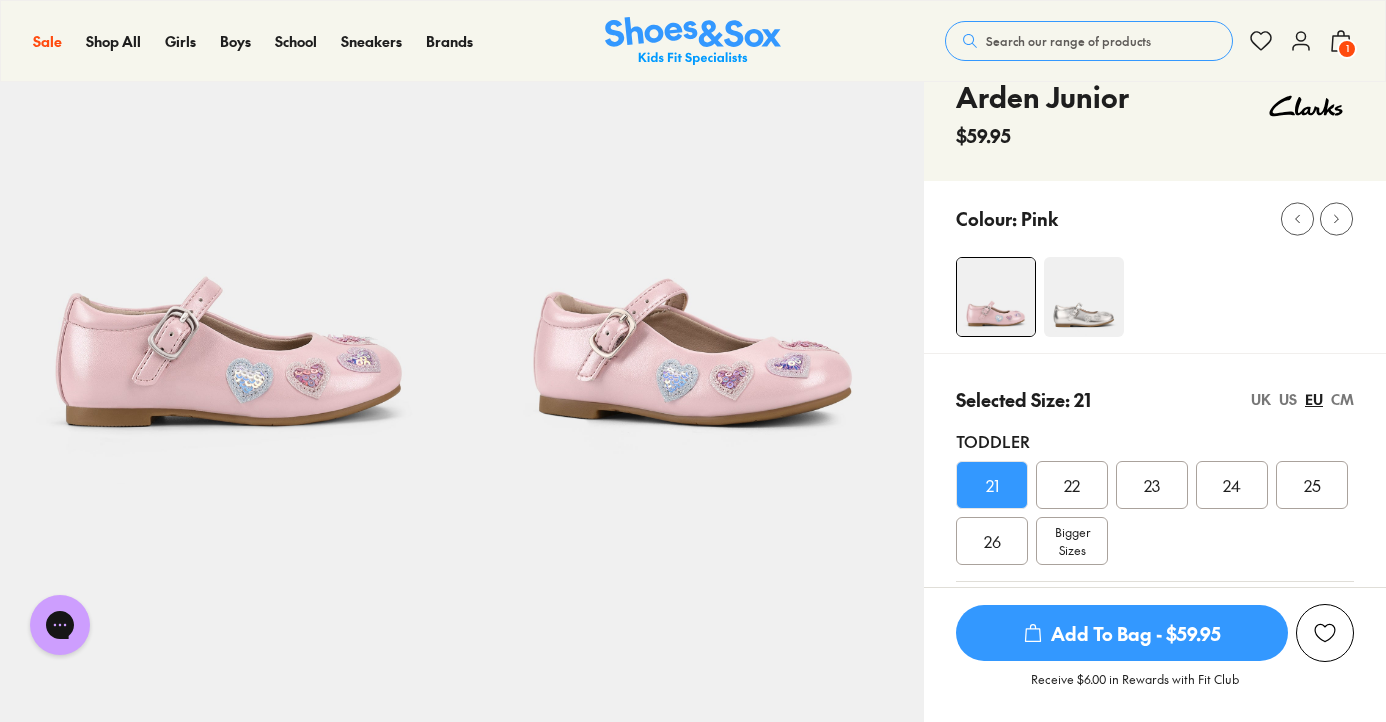 click on "Add To Bag - $59.95" at bounding box center (1122, 633) 